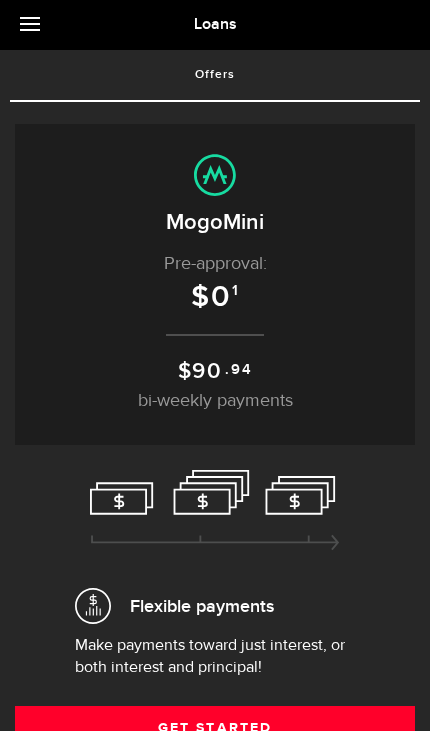 scroll, scrollTop: 0, scrollLeft: 0, axis: both 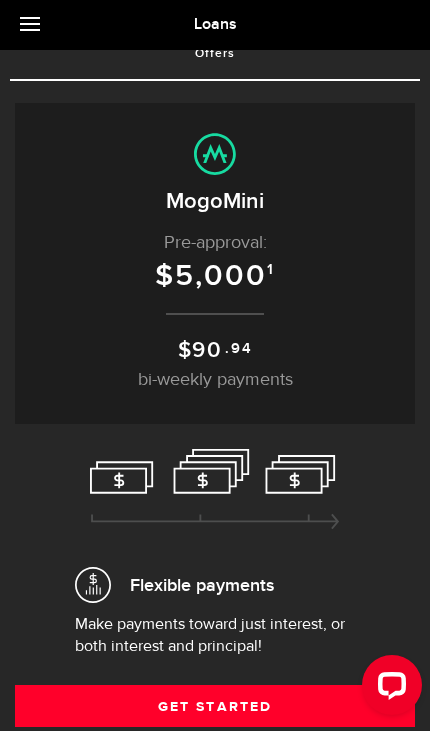click at bounding box center (35, 25) 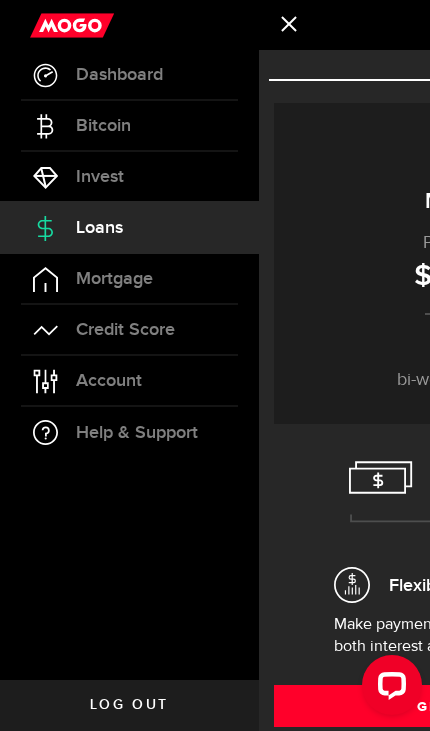 click on "Credit Score" at bounding box center [129, 330] 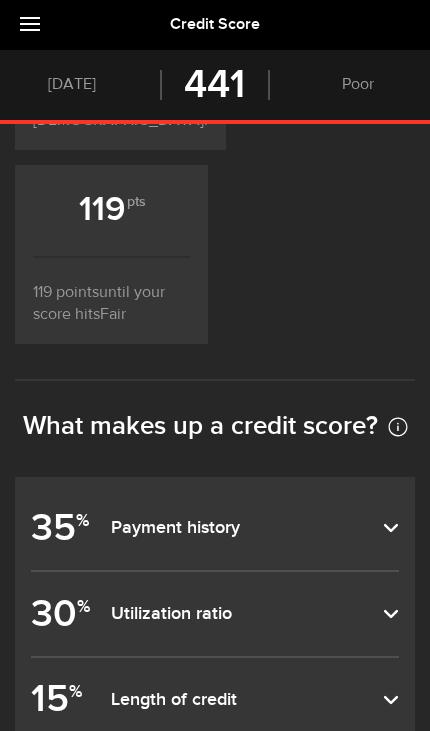 scroll, scrollTop: 814, scrollLeft: 0, axis: vertical 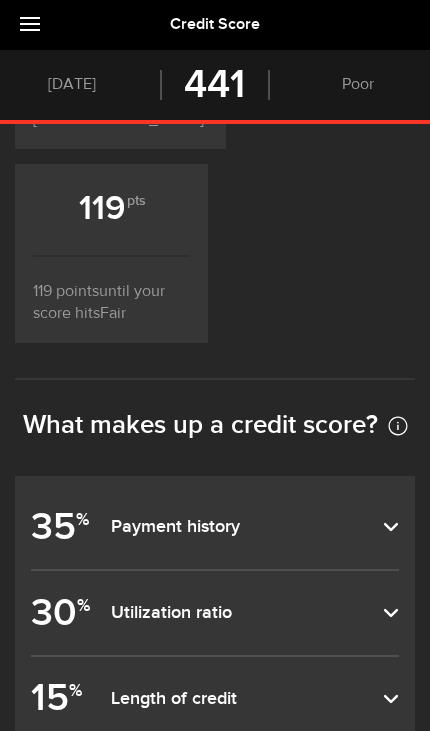 click on "35 %  Payment history" at bounding box center [215, 528] 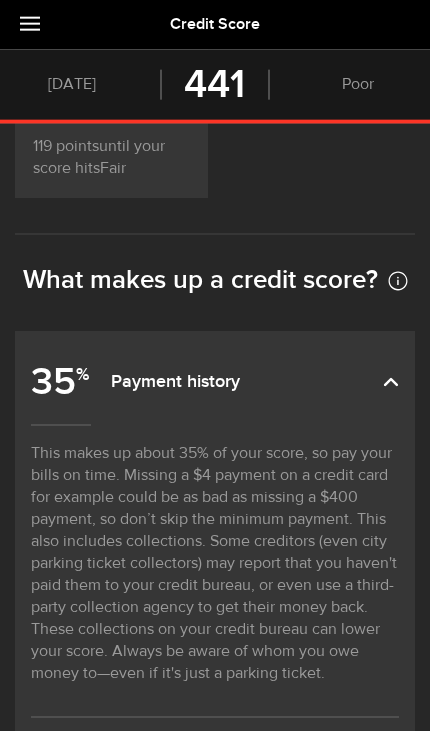 scroll, scrollTop: 960, scrollLeft: 0, axis: vertical 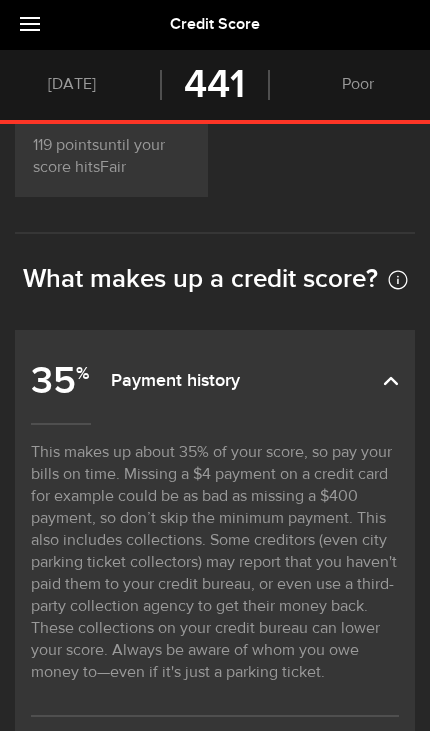 click 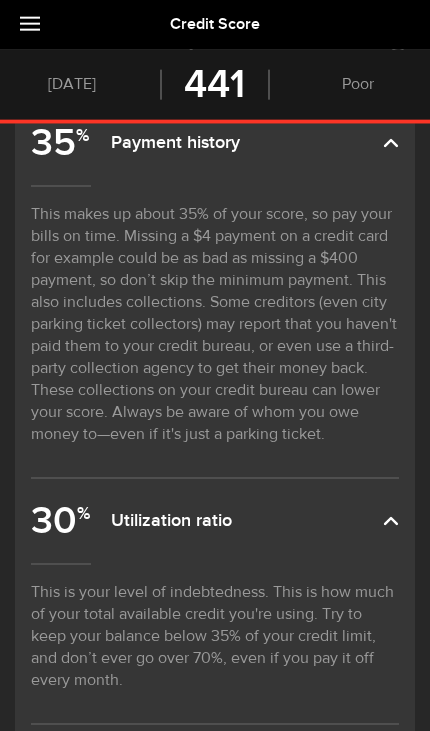 scroll, scrollTop: 1200, scrollLeft: 0, axis: vertical 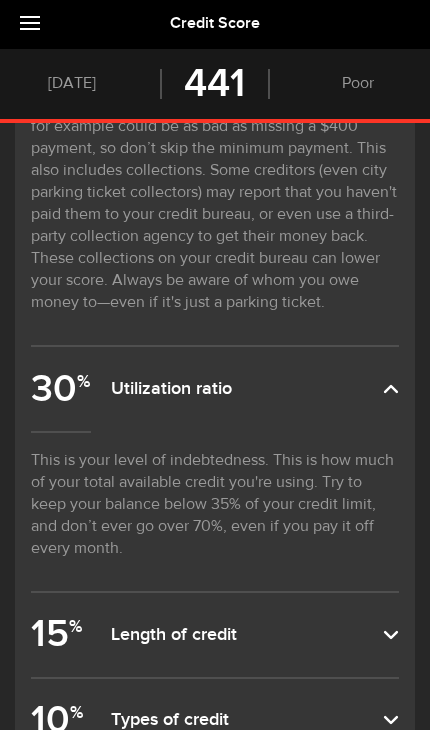 click on "15 %  Length of credit" at bounding box center (215, 636) 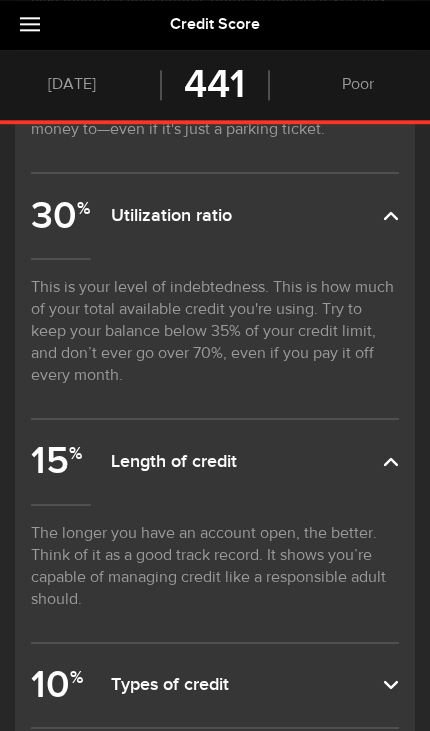 click on "10 %  Types of credit" at bounding box center (215, 686) 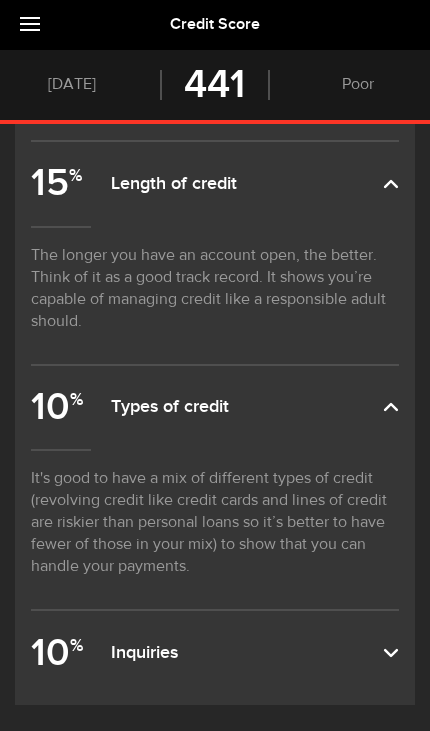 scroll, scrollTop: 1764, scrollLeft: 0, axis: vertical 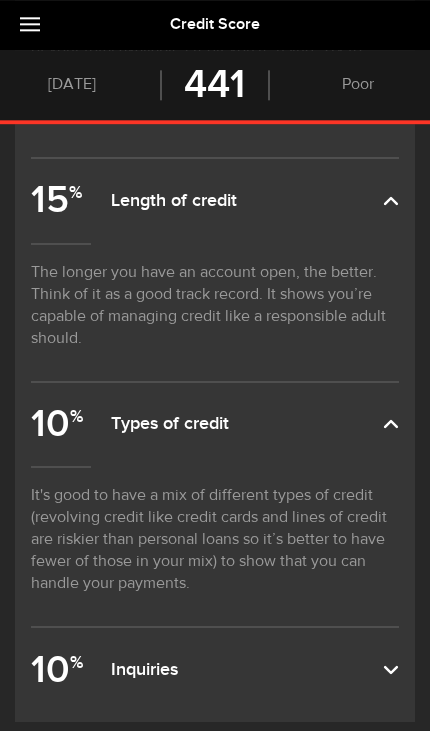 click on "Inquiries" at bounding box center (247, 670) 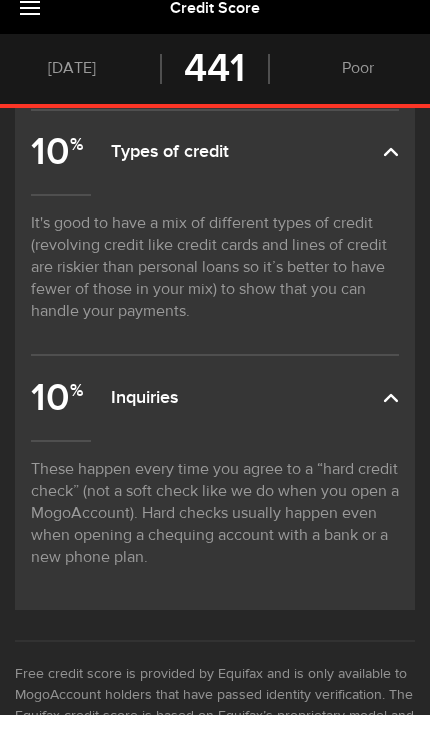 scroll, scrollTop: 2020, scrollLeft: 0, axis: vertical 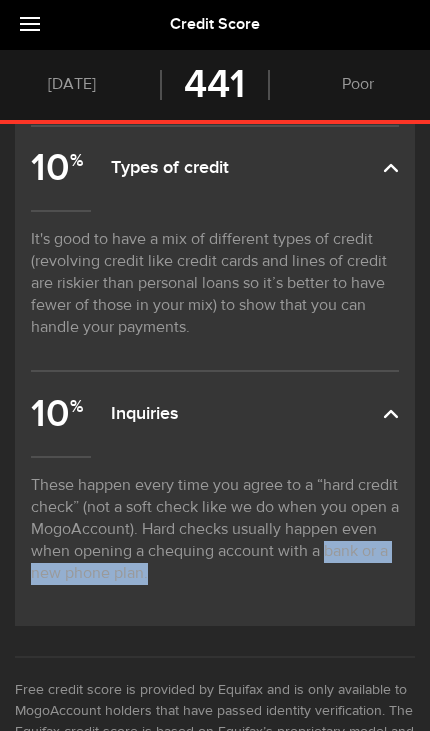 click on "This service has ended, but we found something way better for you. Get your full credit report and weekly credit score updates for free here! Most credit scores are between 399 and 862, and higher scores are better because they boost your chances of getting the loans you want. Keep in mind though that lenders might also ask for additional information (like income and monthly payments). 450 Apr ... Apr [DATE] [DATE] -9 Change ... Change 441 Poor ? 300-559 Poor 560-659 Fair 660-724 Good 725-759 Very Good 760-849 Excellent 850+ Rockstar Credit score monitoring is active. Monthly changes in your credit score are likely a result of your own financial habits, but could also be an early sign of ID theft and fraud. Keeping regular track of your score will help you identify when something is potentially off. Credit score monitoring is inactive. Keep your credit score monitoring WITH AN ACTIVE MOGOCARD 1 Your score is better than  1  of [DEMOGRAPHIC_DATA]! 119 119 points   until your score hits  Fair Good Very Good Rockstar" at bounding box center (215, -490) 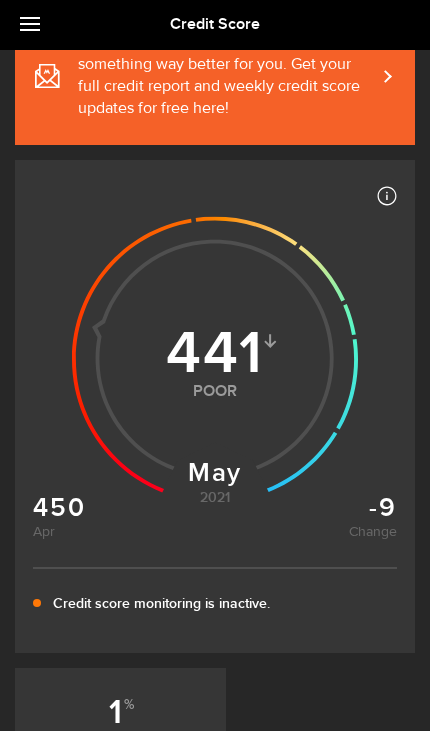 scroll, scrollTop: 0, scrollLeft: 0, axis: both 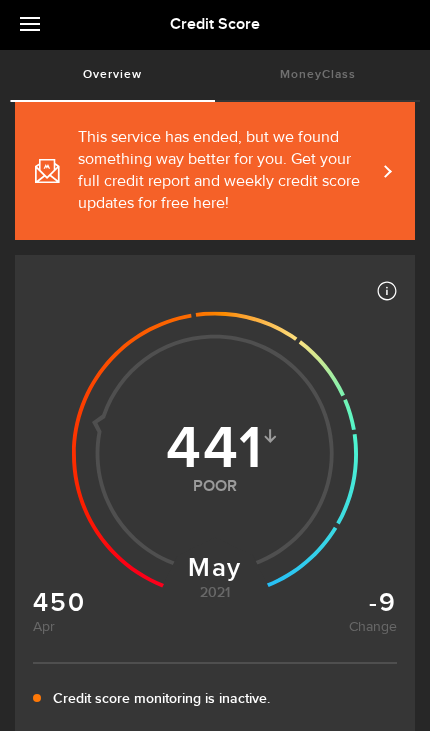 click on "This service has ended, but we found something way better for you. Get your full credit report and weekly credit score updates for free here!" at bounding box center (215, 171) 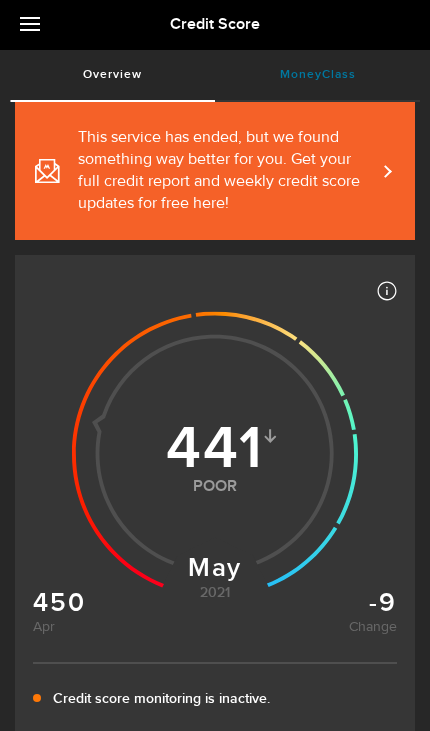 click on "MoneyClass (requires attention)" at bounding box center [317, 75] 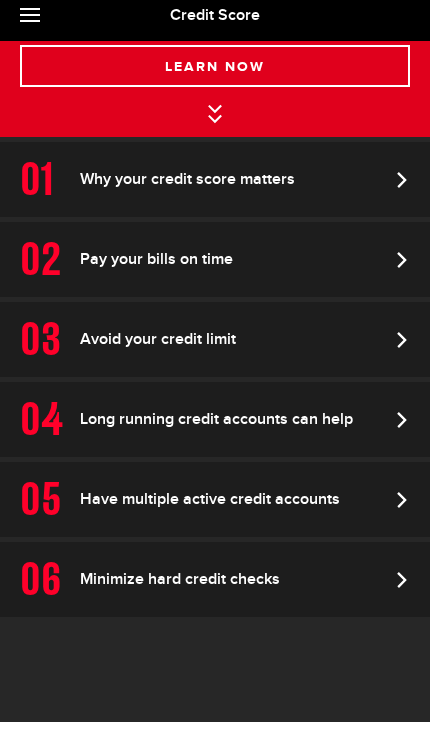 scroll, scrollTop: 585, scrollLeft: 0, axis: vertical 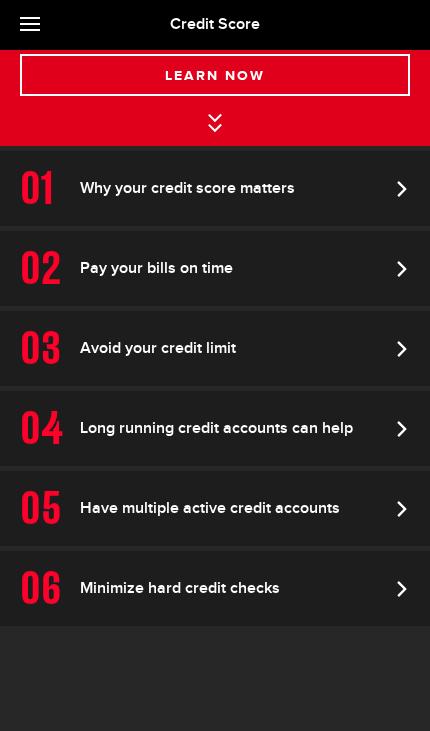 click on "Avoid your credit limit" at bounding box center [215, 348] 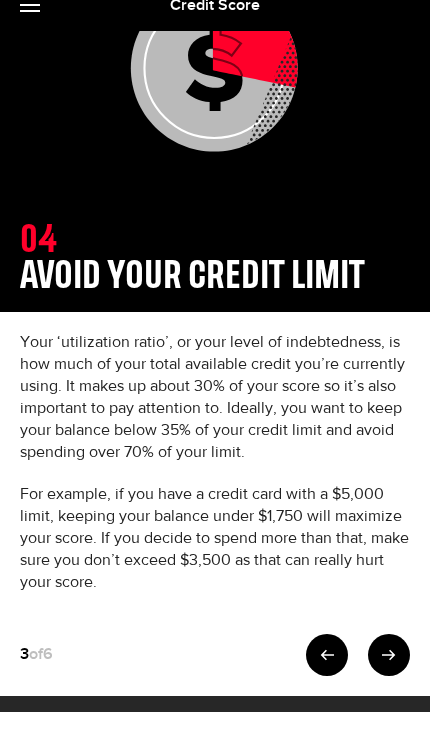scroll, scrollTop: 182, scrollLeft: 0, axis: vertical 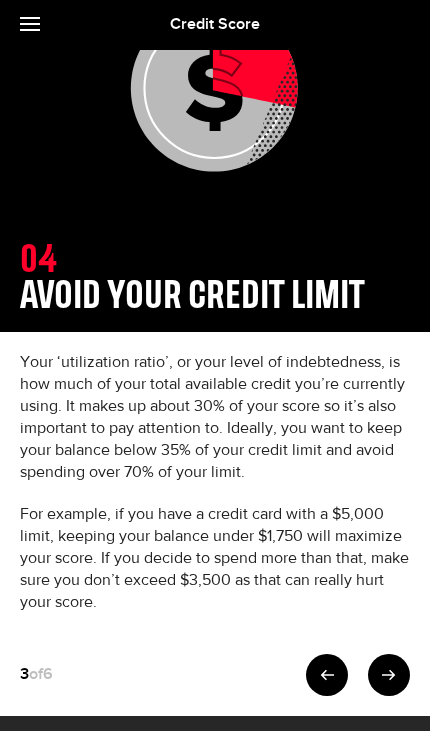 click at bounding box center [327, 675] 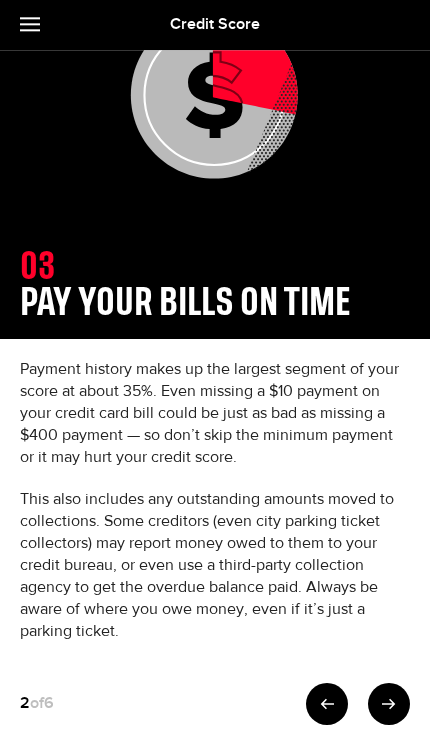 scroll, scrollTop: 204, scrollLeft: 0, axis: vertical 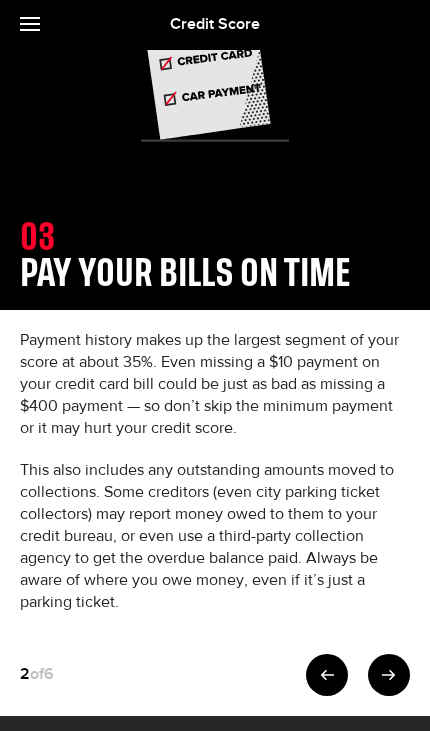 click at bounding box center (327, 675) 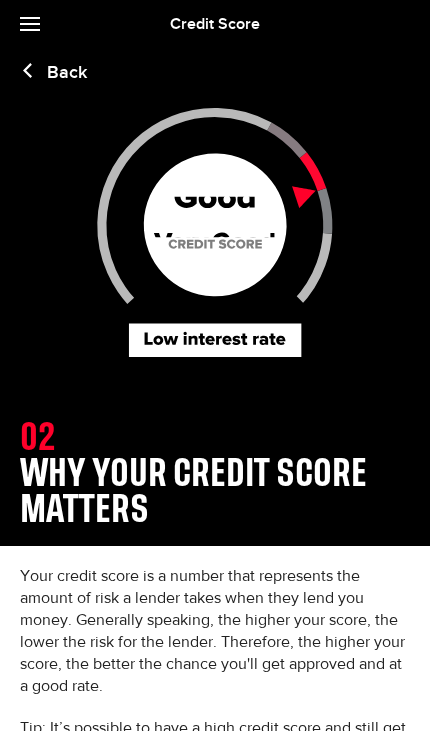 scroll, scrollTop: 0, scrollLeft: 0, axis: both 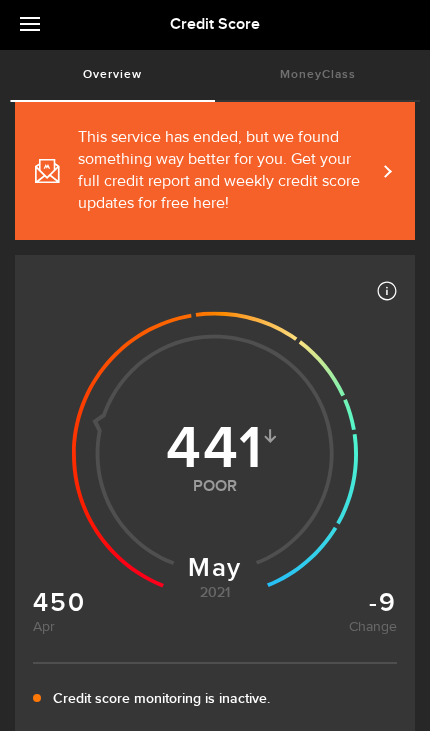 click at bounding box center [35, 25] 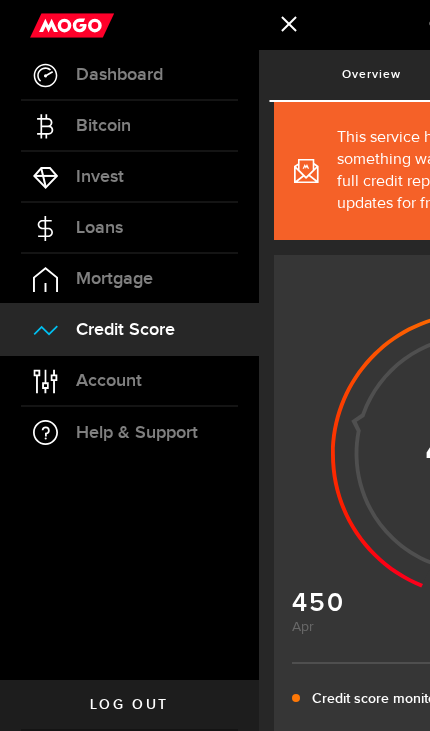 click on "Dashboard" at bounding box center [129, 75] 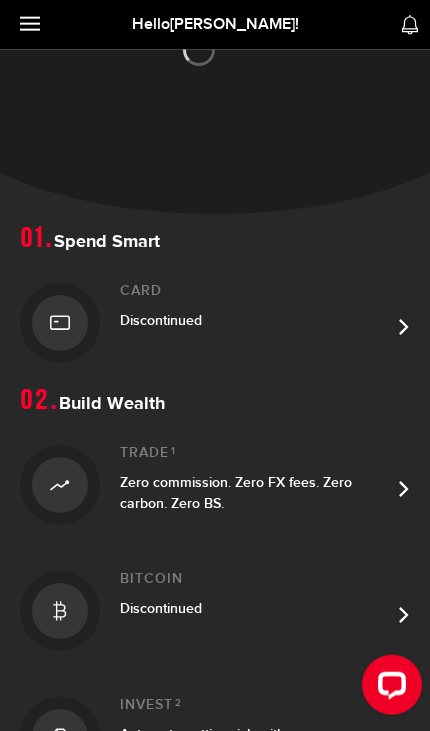 scroll, scrollTop: 97, scrollLeft: 0, axis: vertical 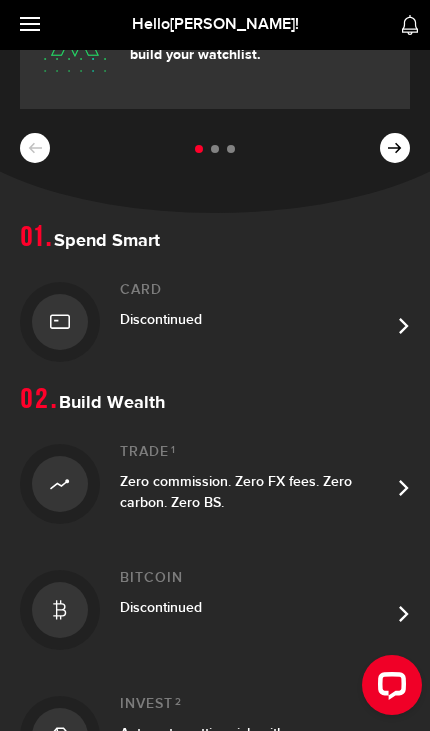 click on "Discontinued" at bounding box center [255, 319] 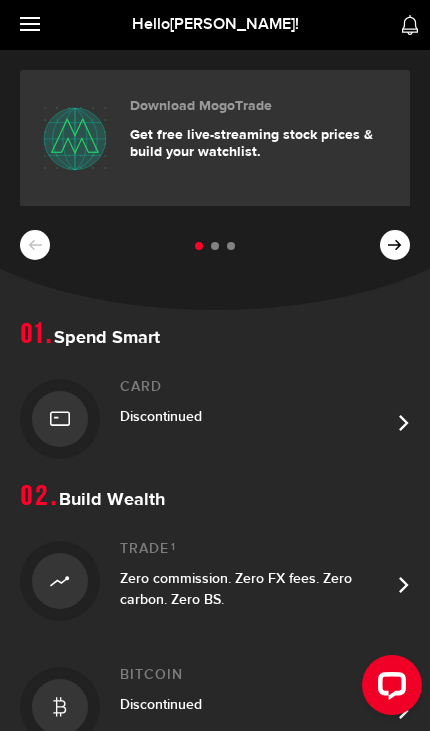 click on "Card Discontinued" at bounding box center [255, 419] 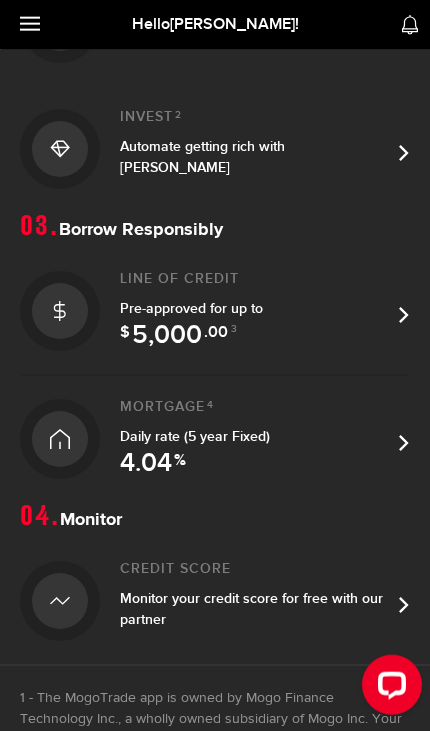 scroll, scrollTop: 685, scrollLeft: 0, axis: vertical 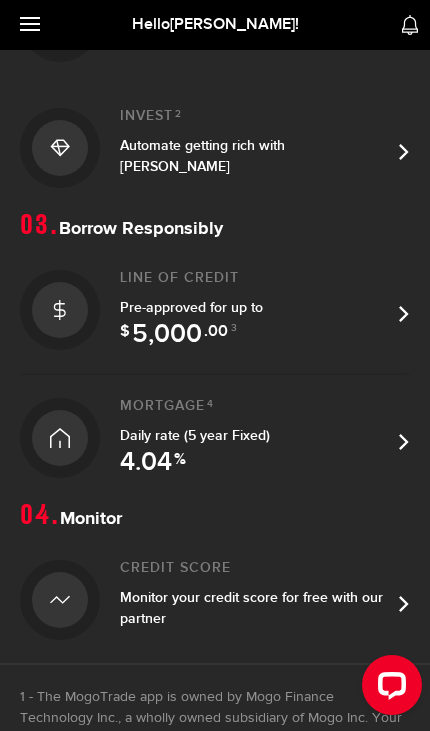 click on "Mortgage 4 Daily rate (5 year Fixed)
4.04
%" at bounding box center (255, 438) 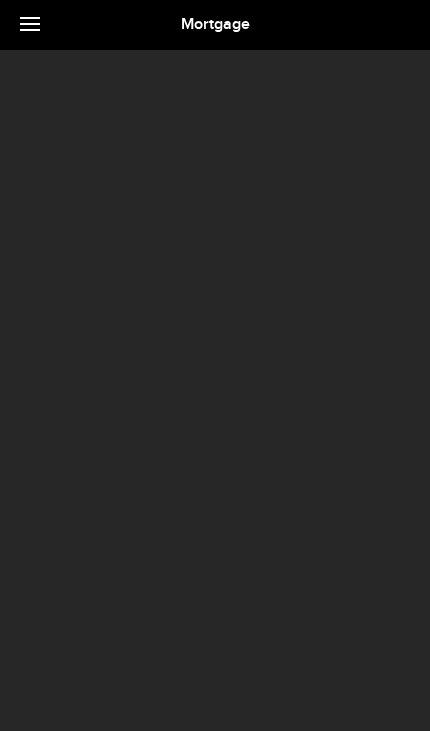 scroll, scrollTop: 0, scrollLeft: 0, axis: both 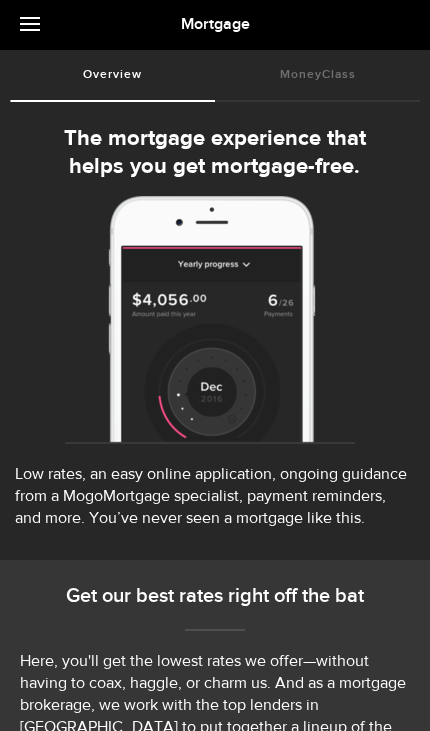 select on "3knYdhfXw4iYoq2m0WGQES" 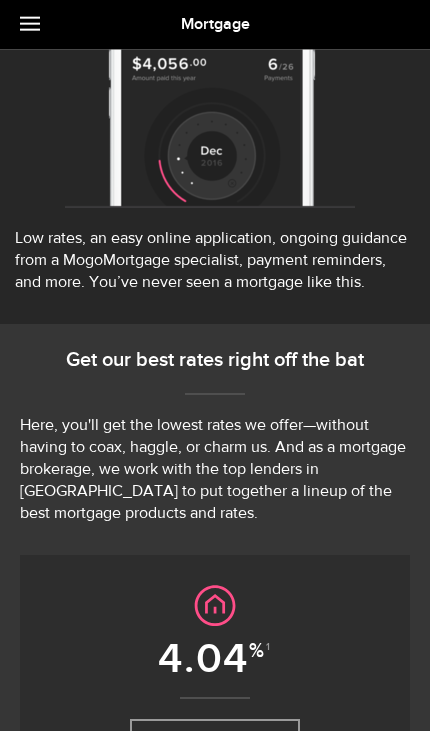 scroll, scrollTop: 0, scrollLeft: 0, axis: both 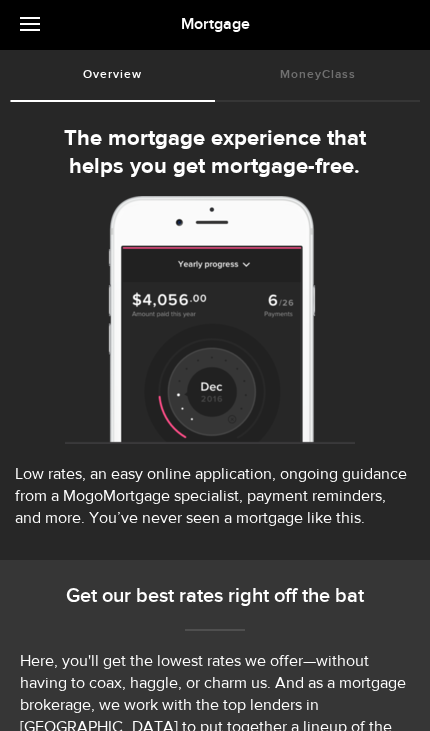 click at bounding box center (35, 25) 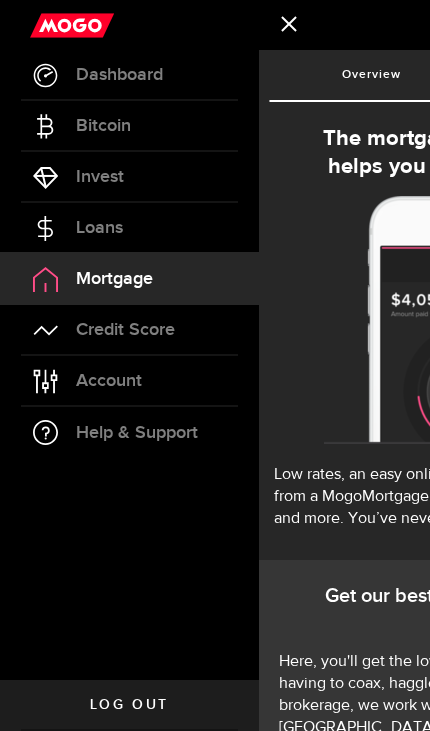 click on "Account Compte" at bounding box center [129, 381] 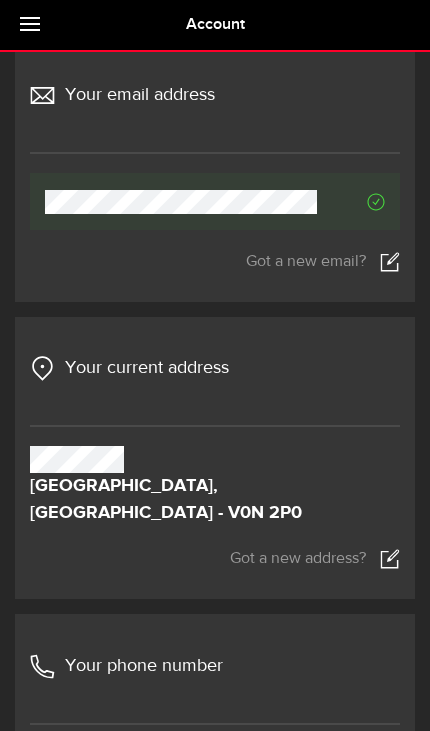 scroll, scrollTop: 43, scrollLeft: 0, axis: vertical 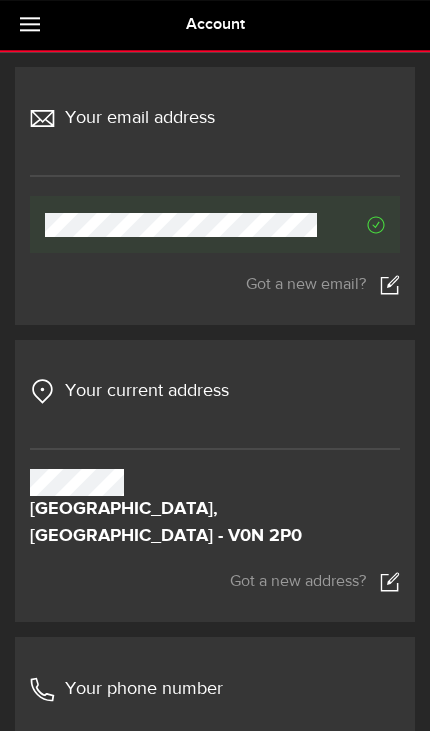 click at bounding box center [35, 25] 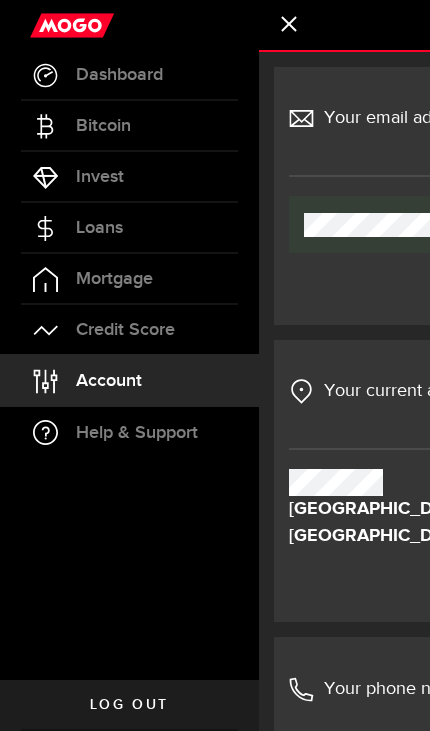 click on "Loans" at bounding box center [99, 228] 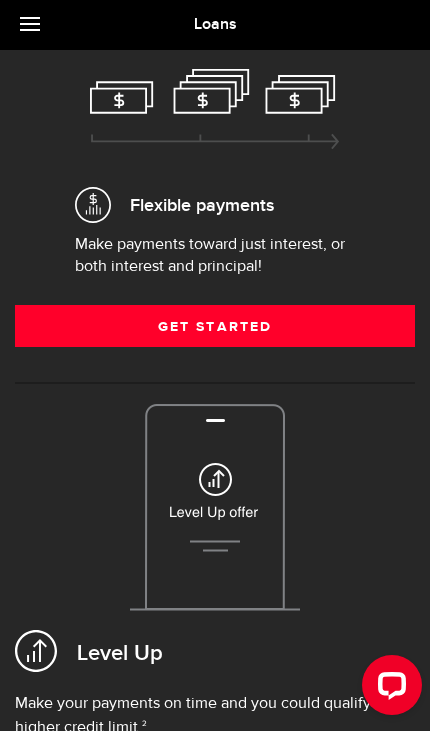 scroll, scrollTop: 406, scrollLeft: 0, axis: vertical 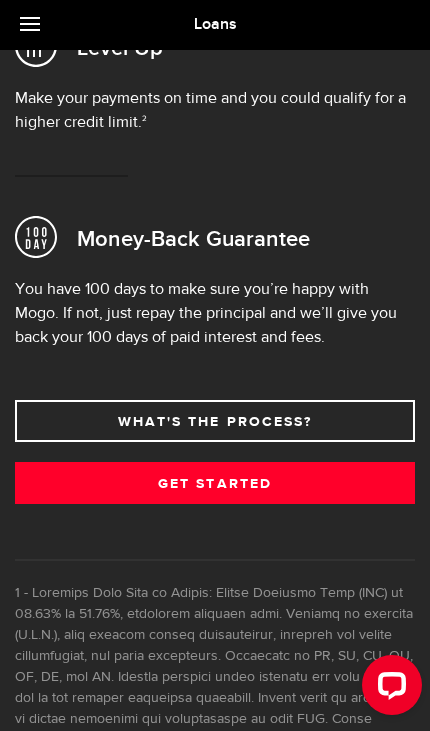 click on "What's the process?" at bounding box center (215, 421) 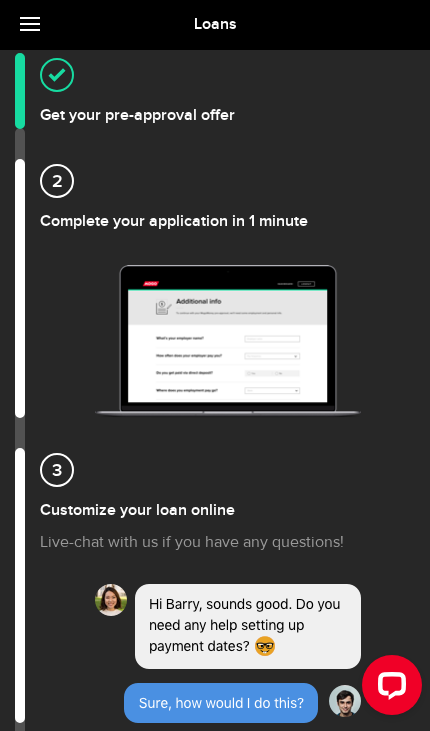 scroll, scrollTop: 0, scrollLeft: 0, axis: both 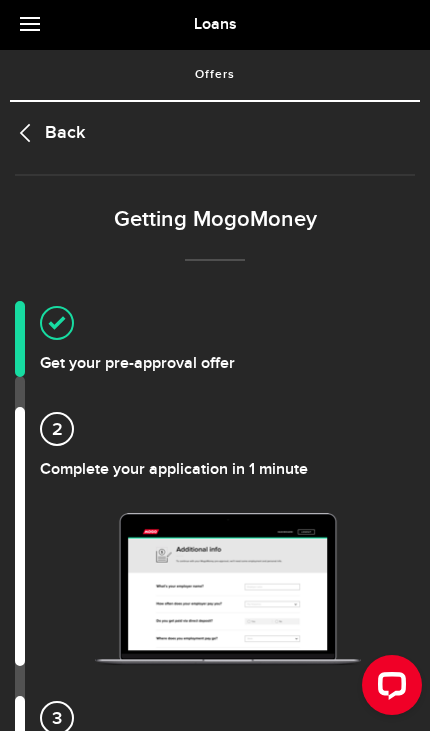 click at bounding box center (35, 25) 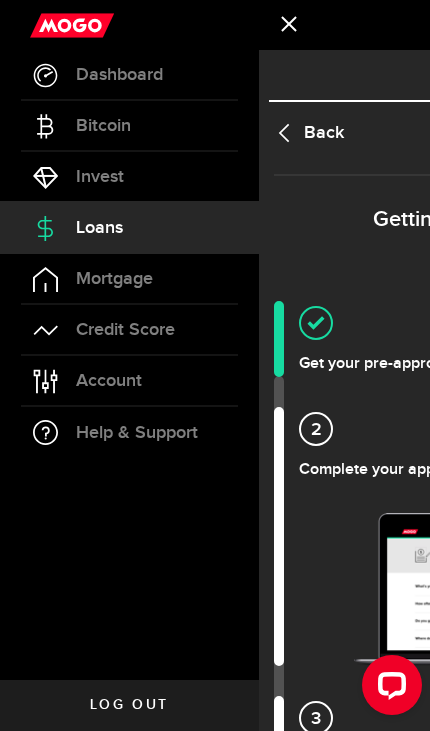 click on "Log out" at bounding box center (129, 705) 